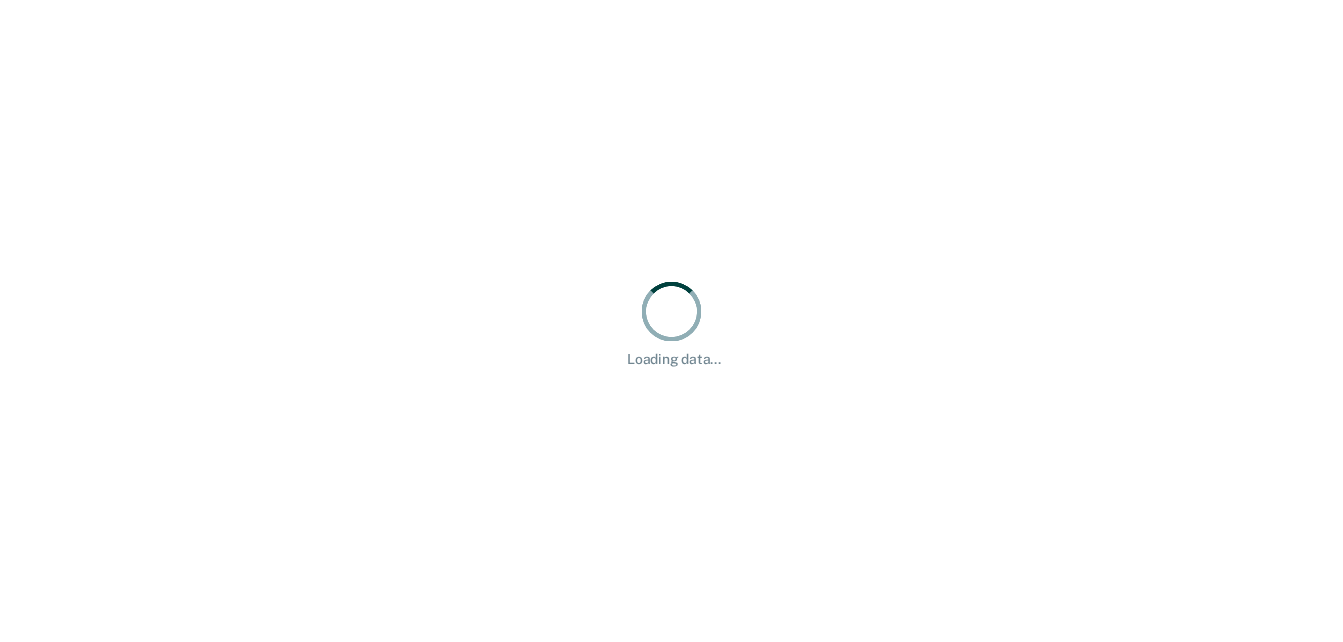 scroll, scrollTop: 0, scrollLeft: 0, axis: both 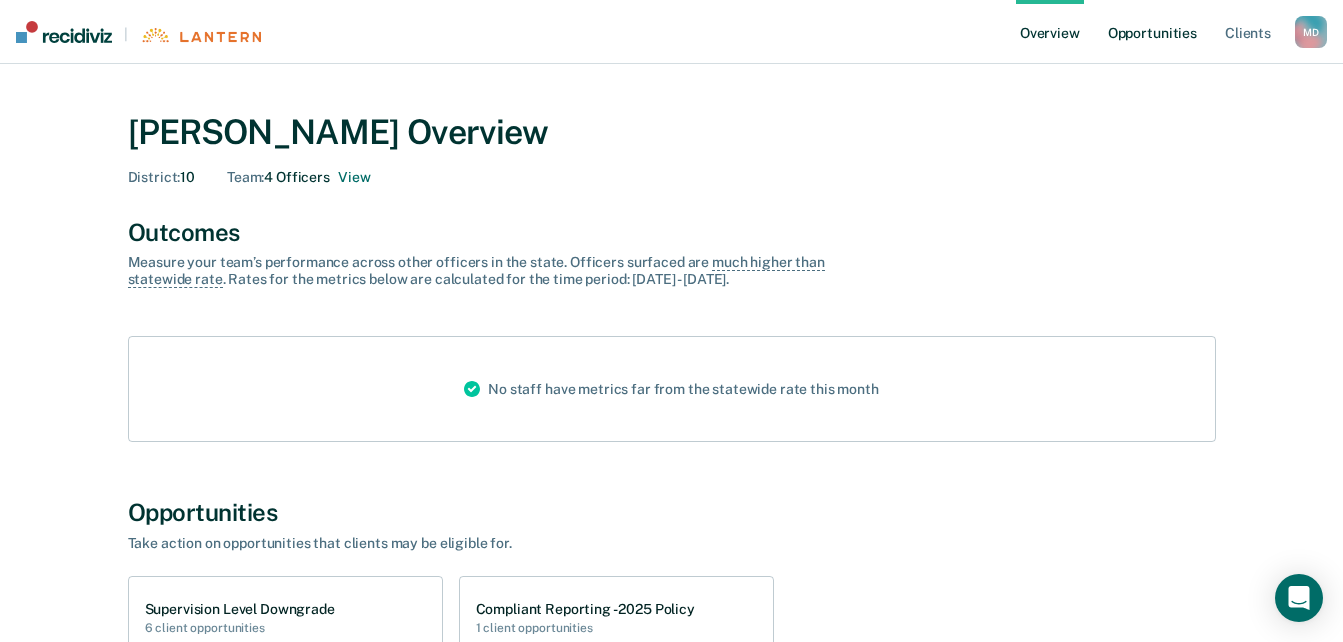 click on "Opportunities" at bounding box center (1152, 32) 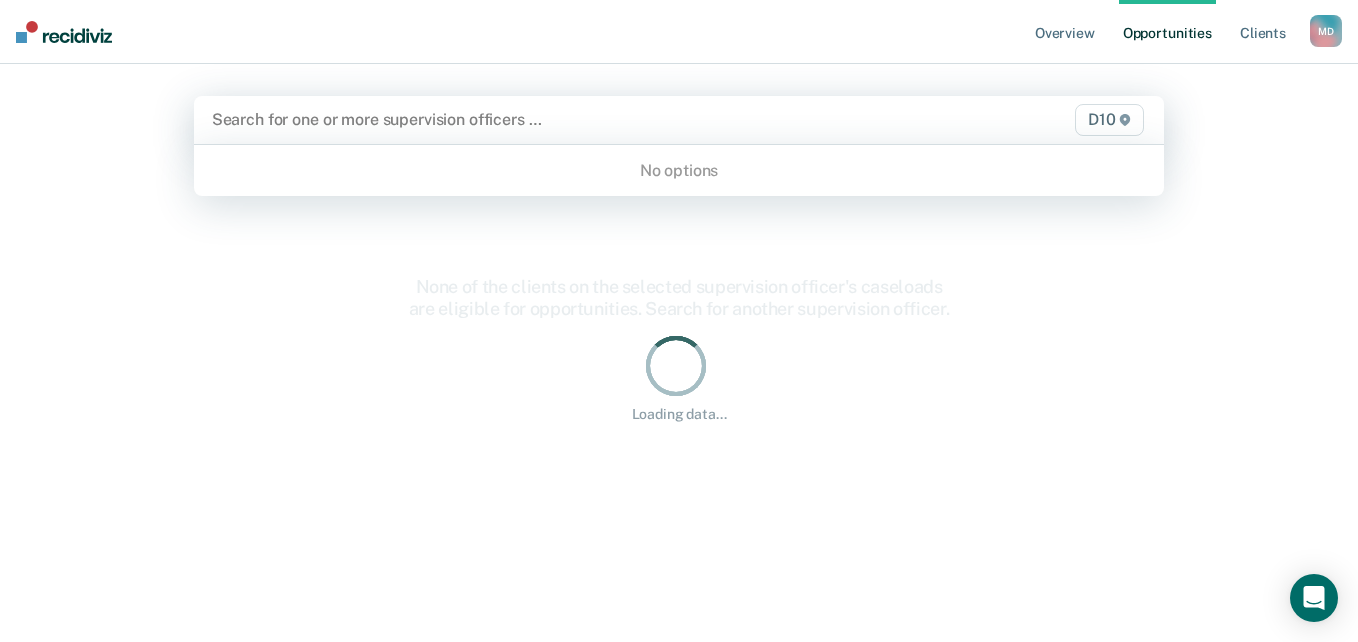 click on "Search for one or more supervision officers …" at bounding box center [538, 119] 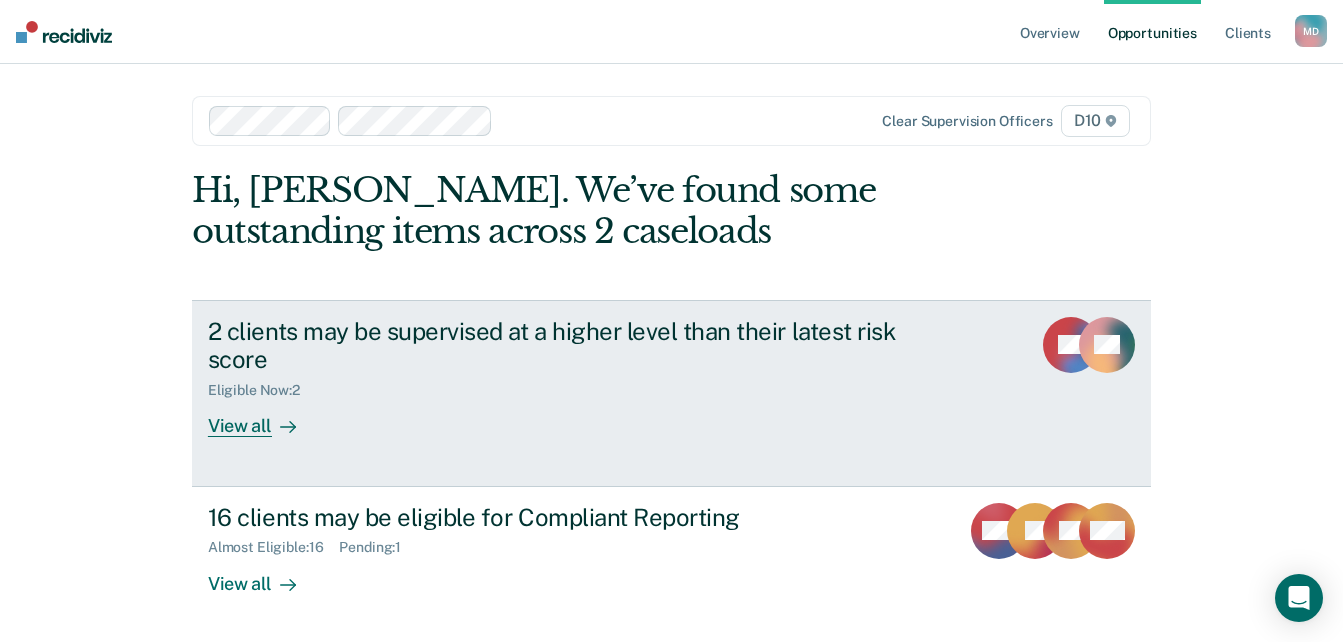 scroll, scrollTop: 82, scrollLeft: 0, axis: vertical 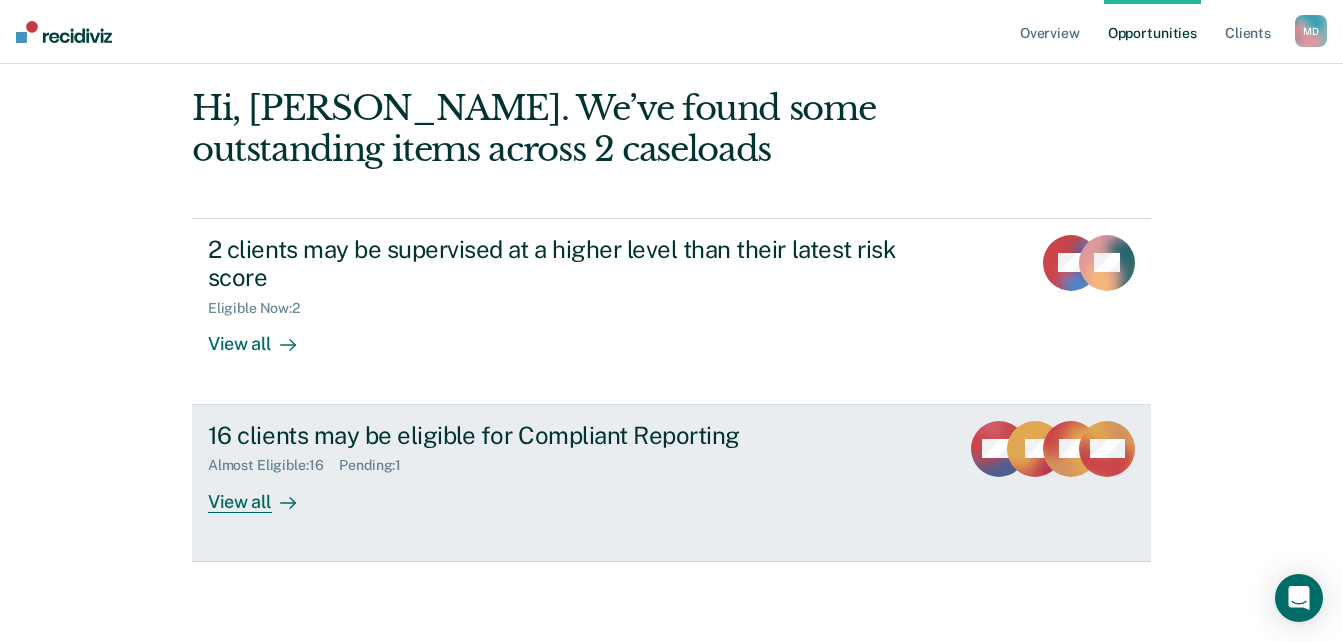 click on "View all" at bounding box center [264, 493] 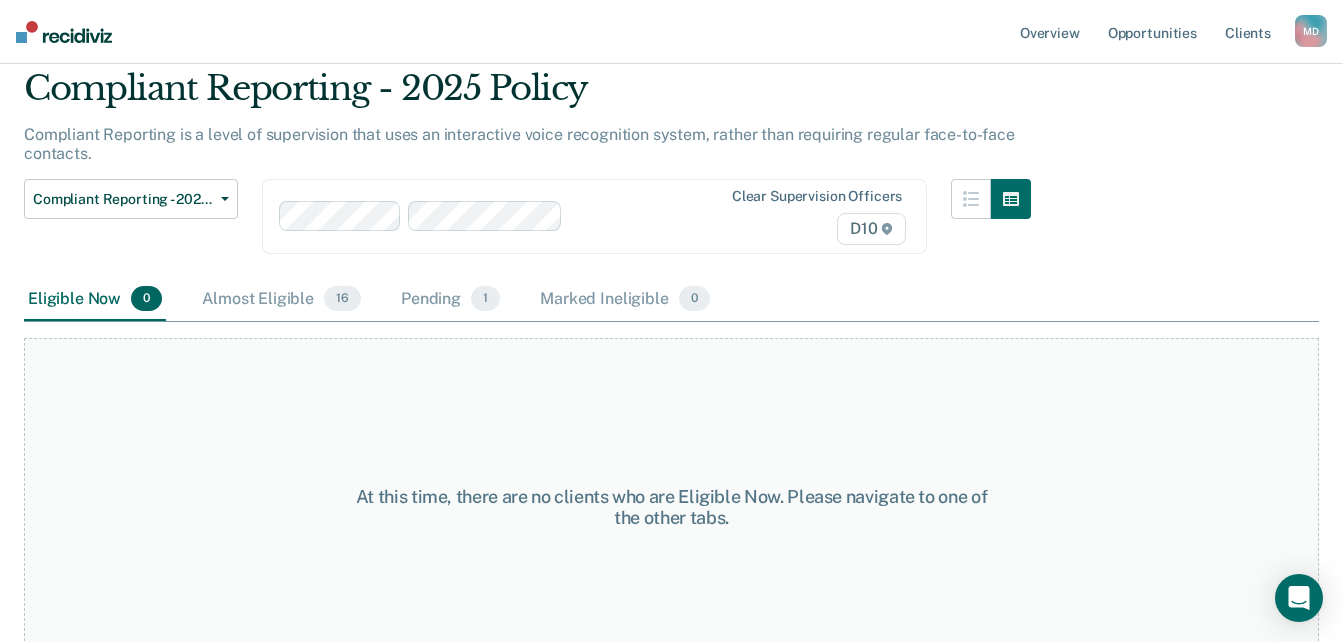 scroll, scrollTop: 104, scrollLeft: 0, axis: vertical 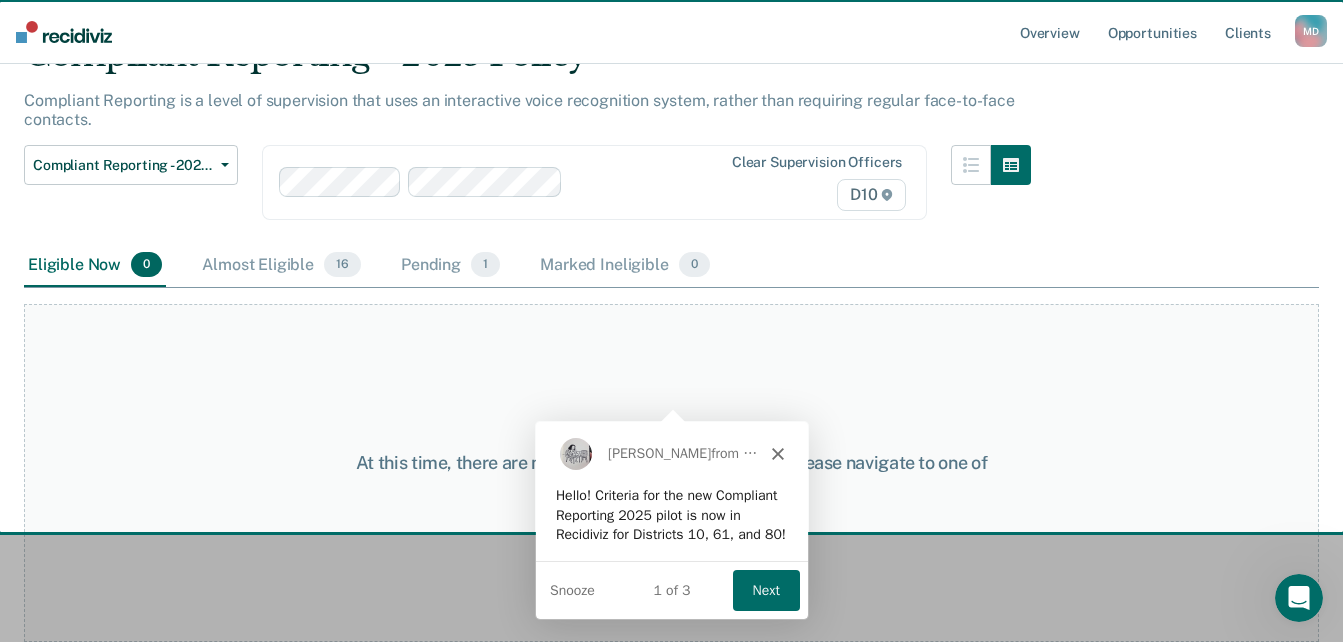 click at bounding box center (671, 321) 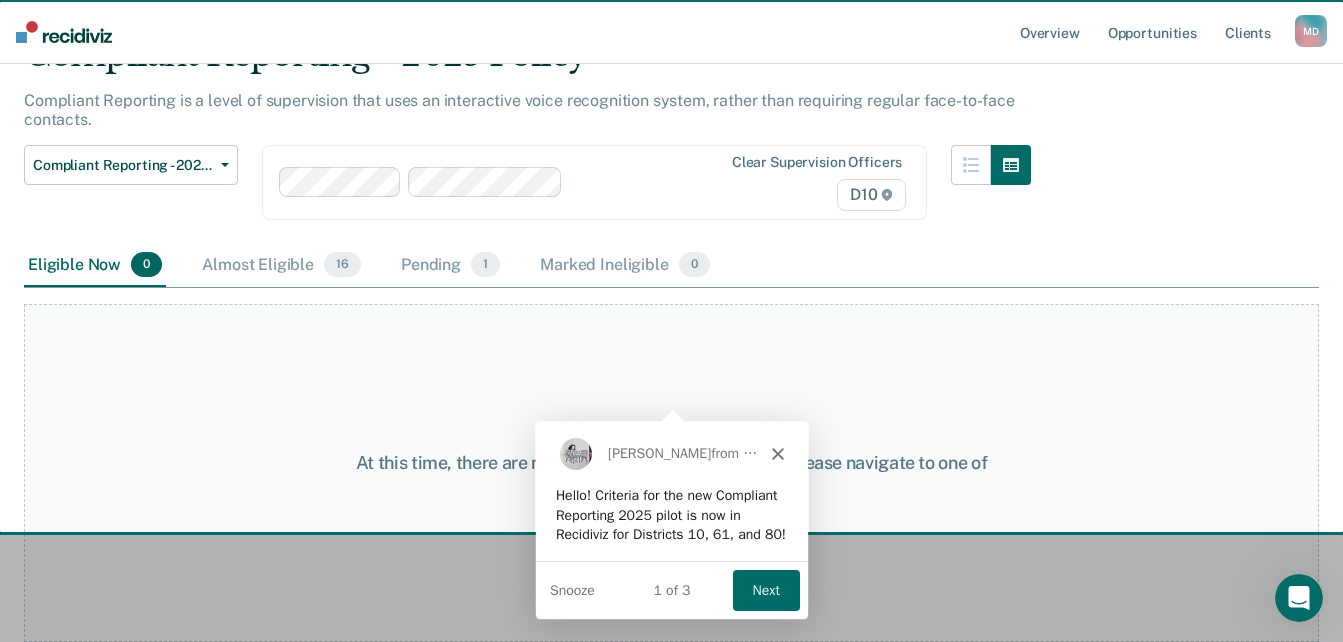 click 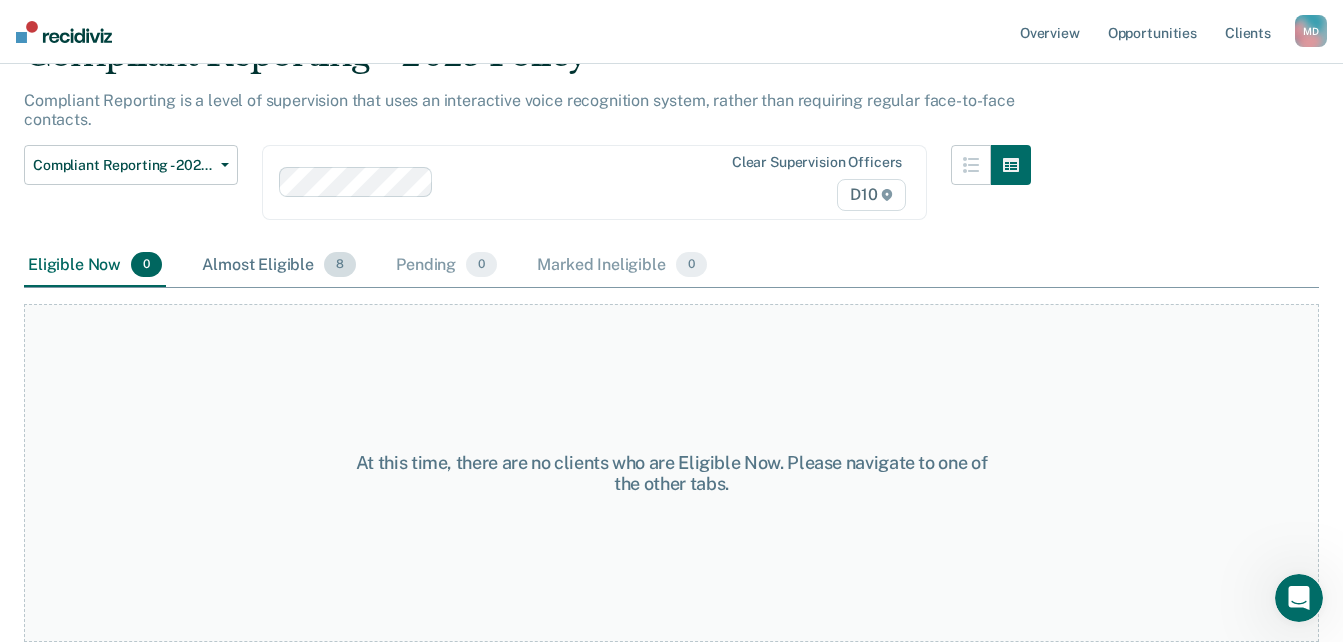 click on "Almost Eligible 8" at bounding box center [279, 266] 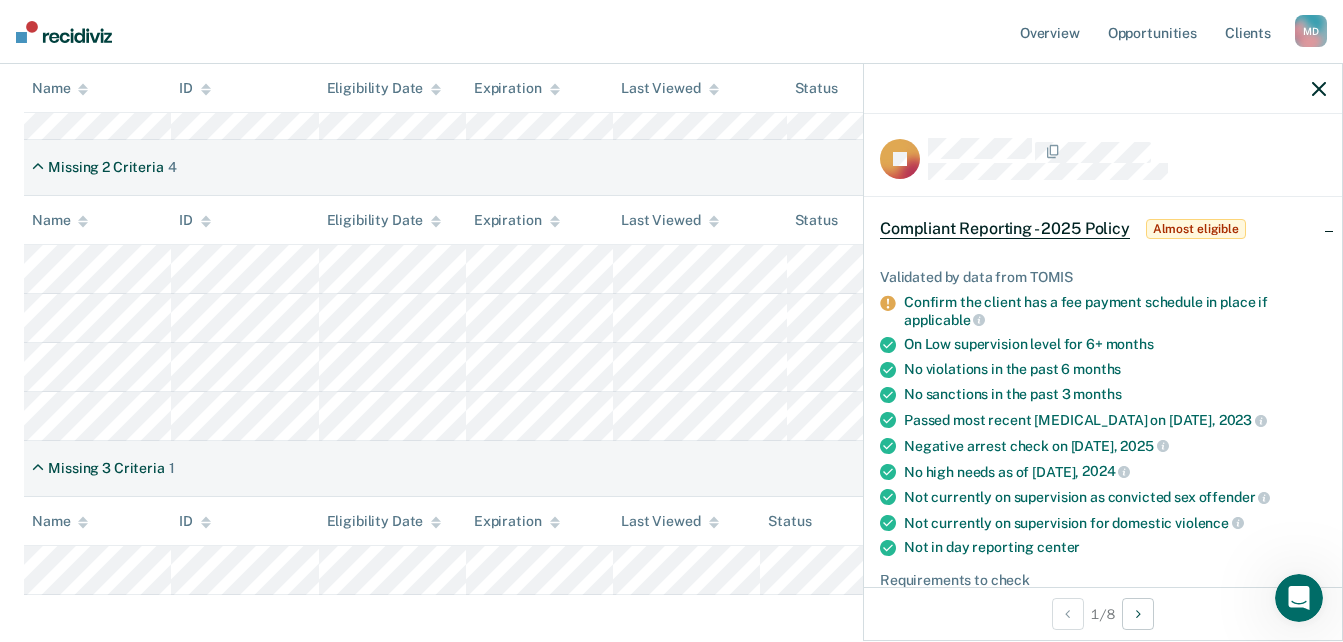 scroll, scrollTop: 601, scrollLeft: 0, axis: vertical 